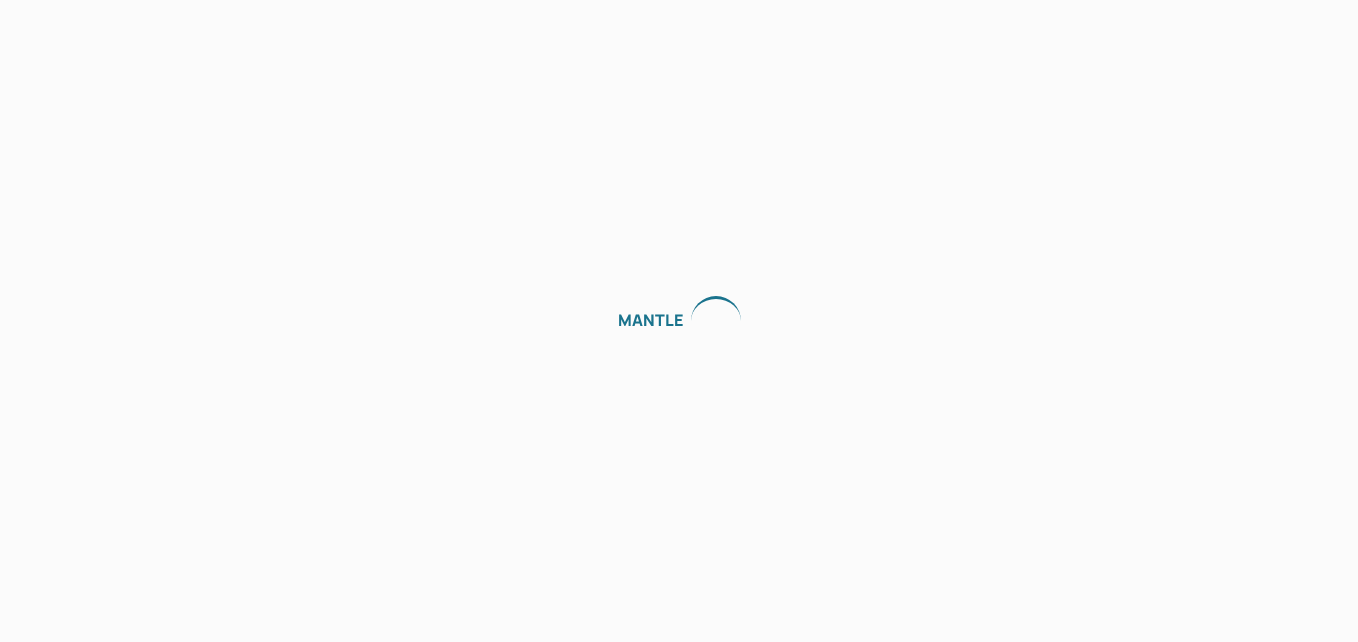 scroll, scrollTop: 0, scrollLeft: 0, axis: both 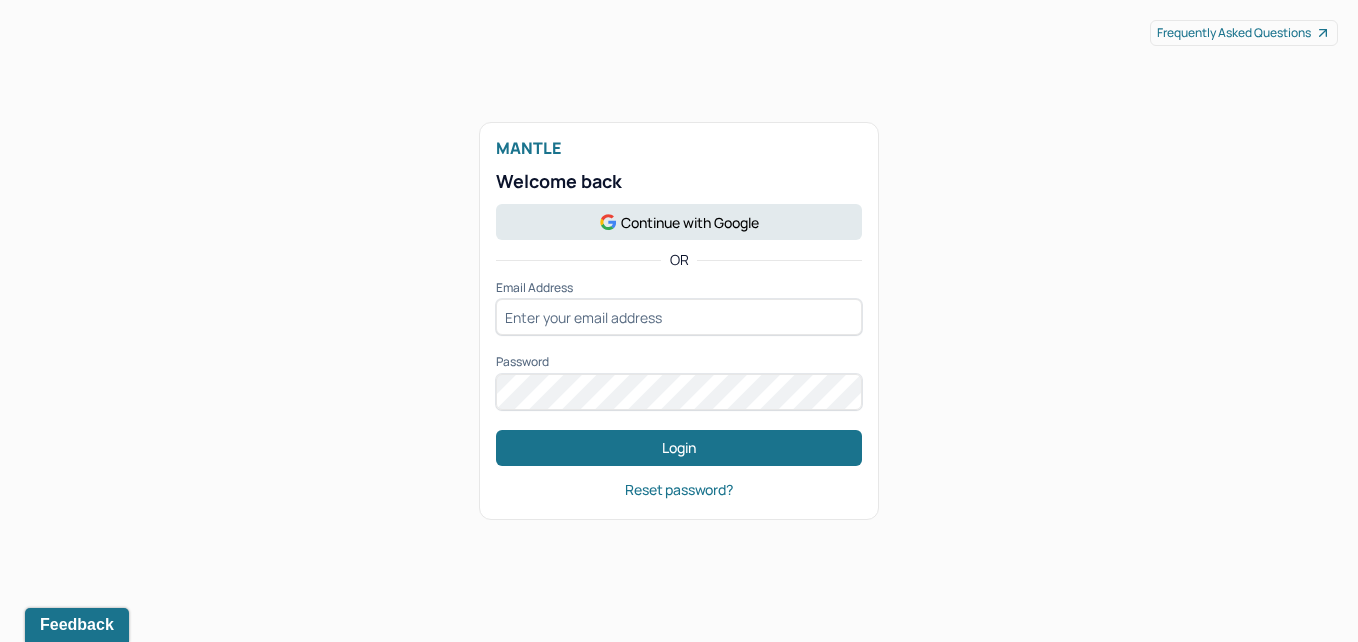 click on "Mantle Welcome back Continue with Google OR Email Address Password Login" at bounding box center [679, 302] 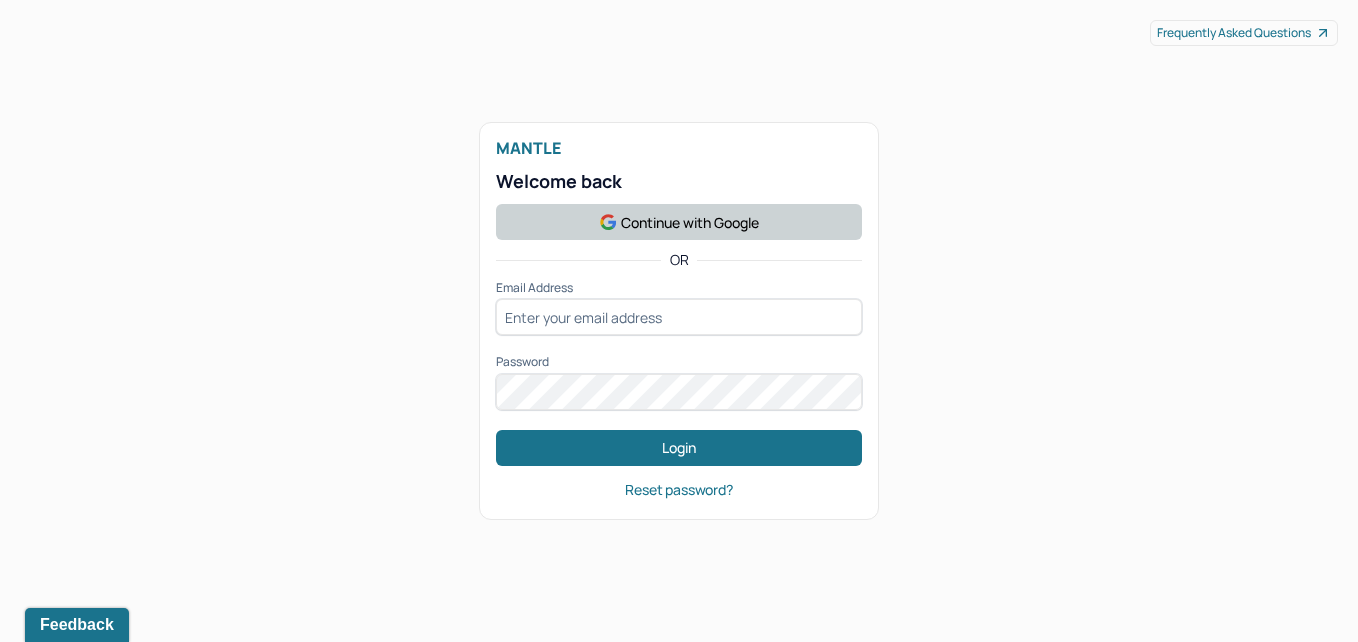 click on "Continue with Google" at bounding box center [679, 222] 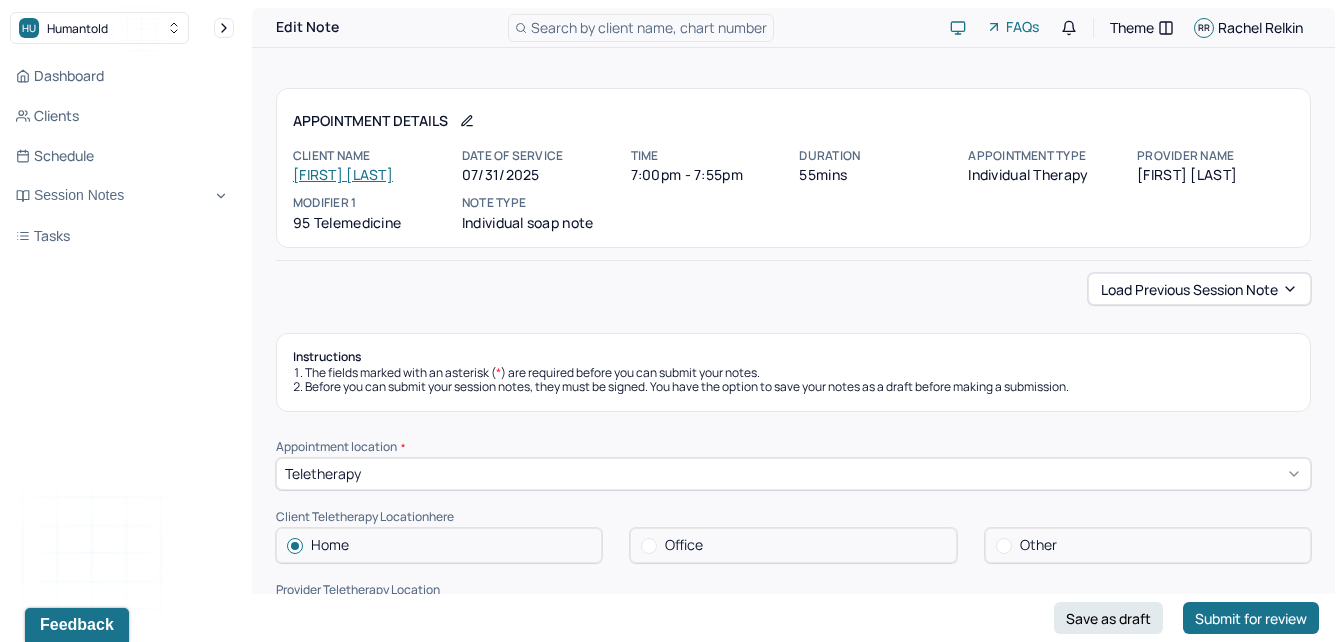 scroll, scrollTop: 127, scrollLeft: 0, axis: vertical 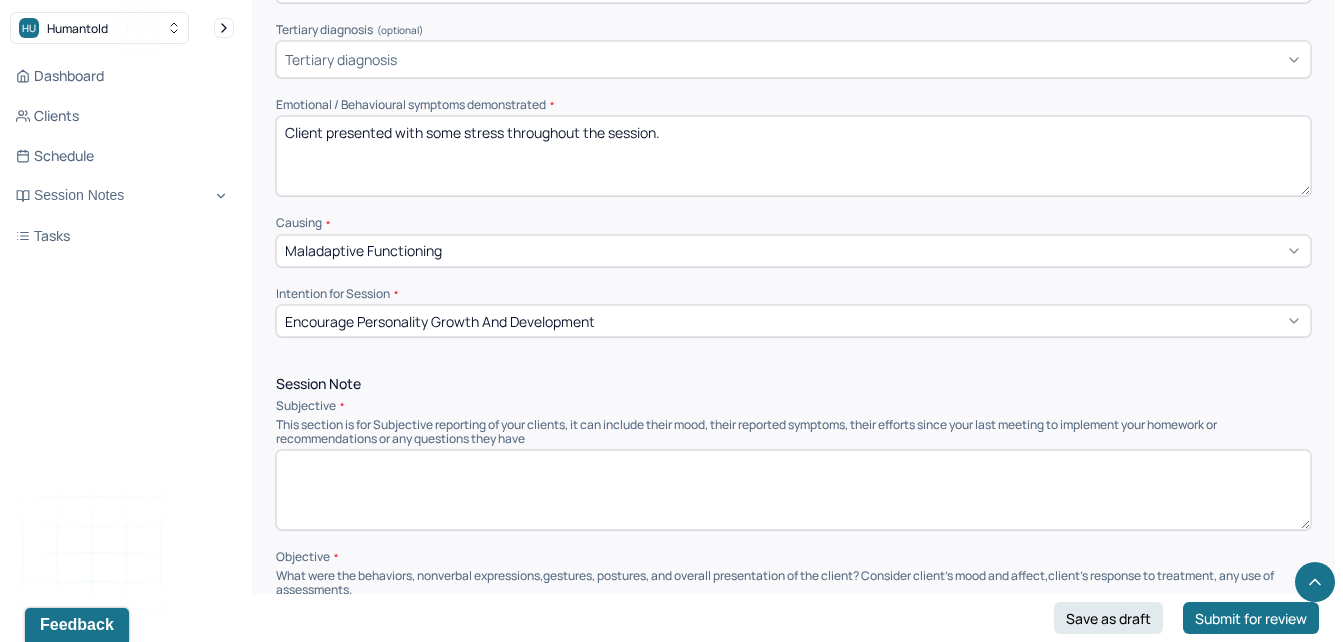click on "Client presented with some stress throughout the session." at bounding box center [793, 156] 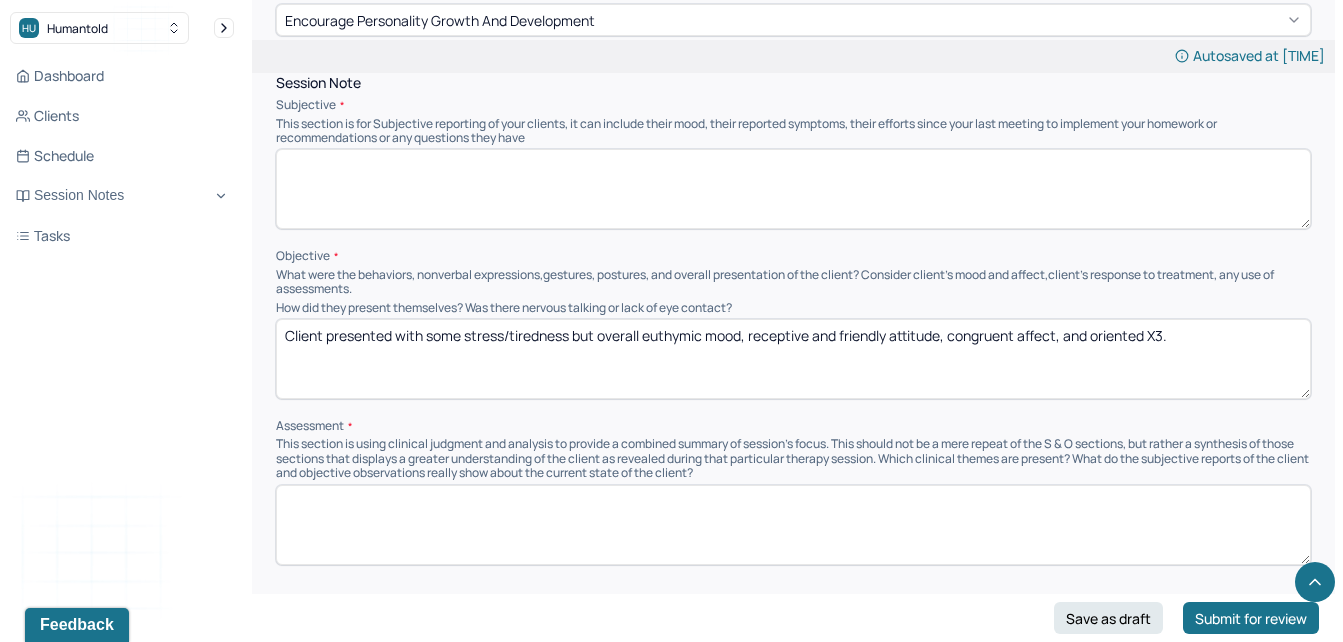 scroll, scrollTop: 1199, scrollLeft: 0, axis: vertical 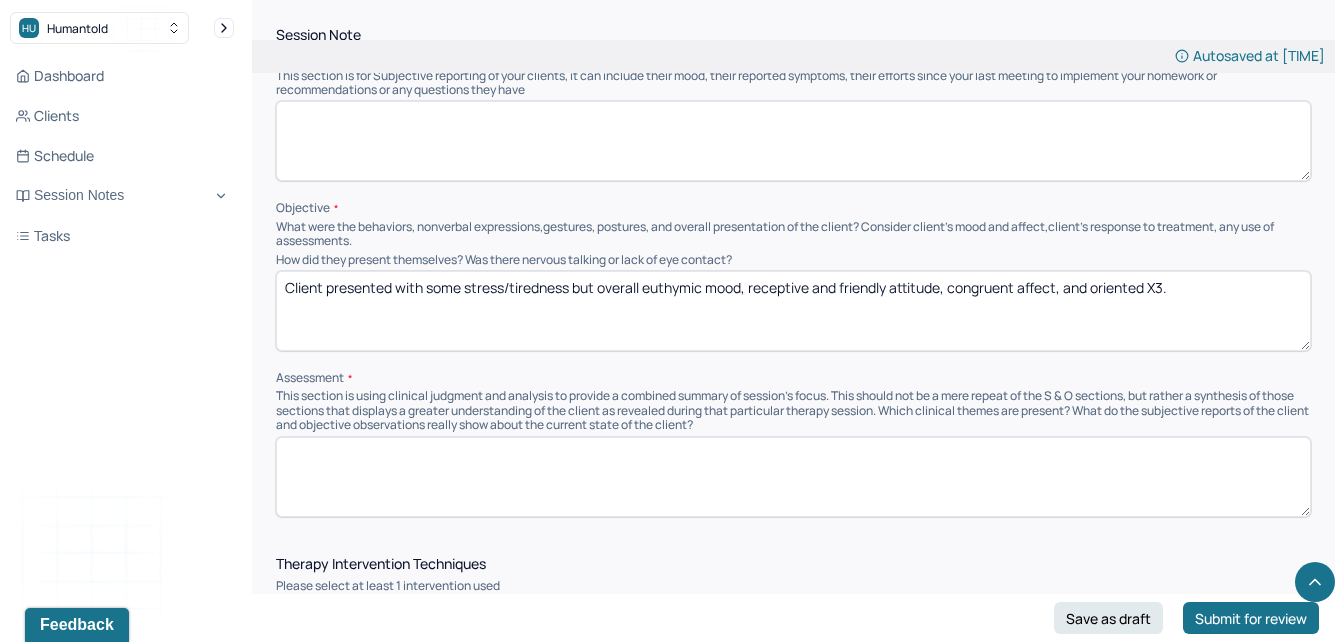type on "Client presented with some frustration throughout the session." 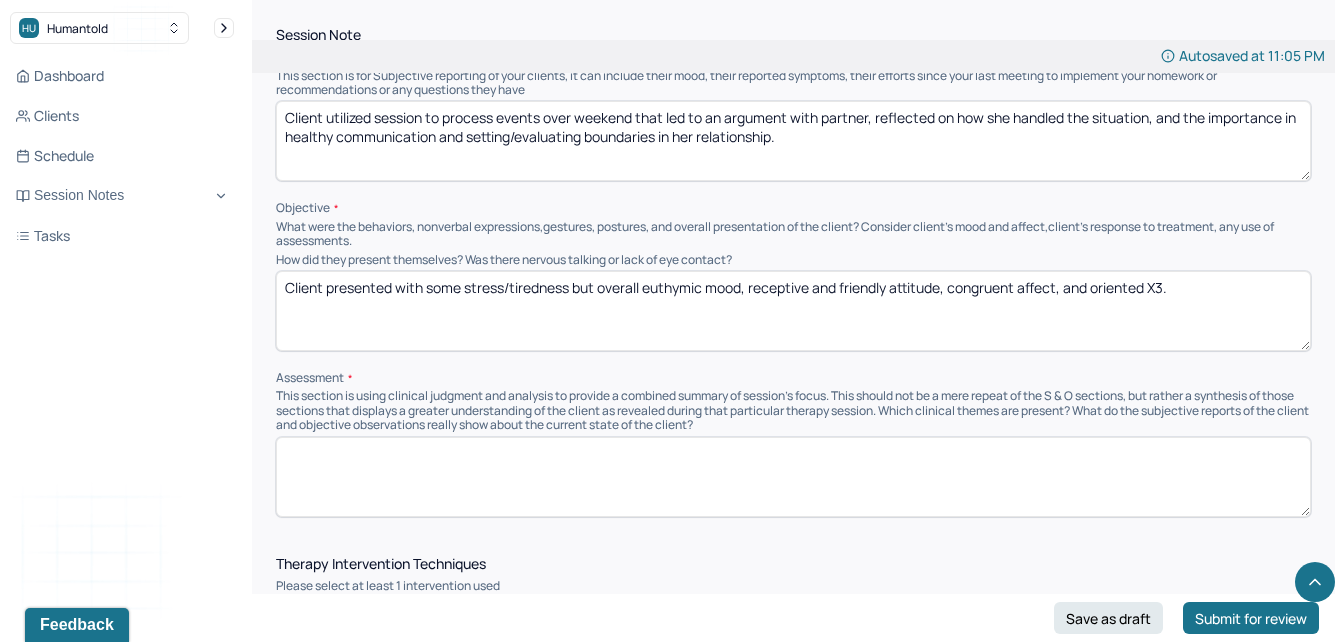 type on "Client utilized session to process events over weekend that led to an argument with partner, reflected on how she handled the situation, and the importance in healthy communication and setting/evaluating boundaries in her relationship." 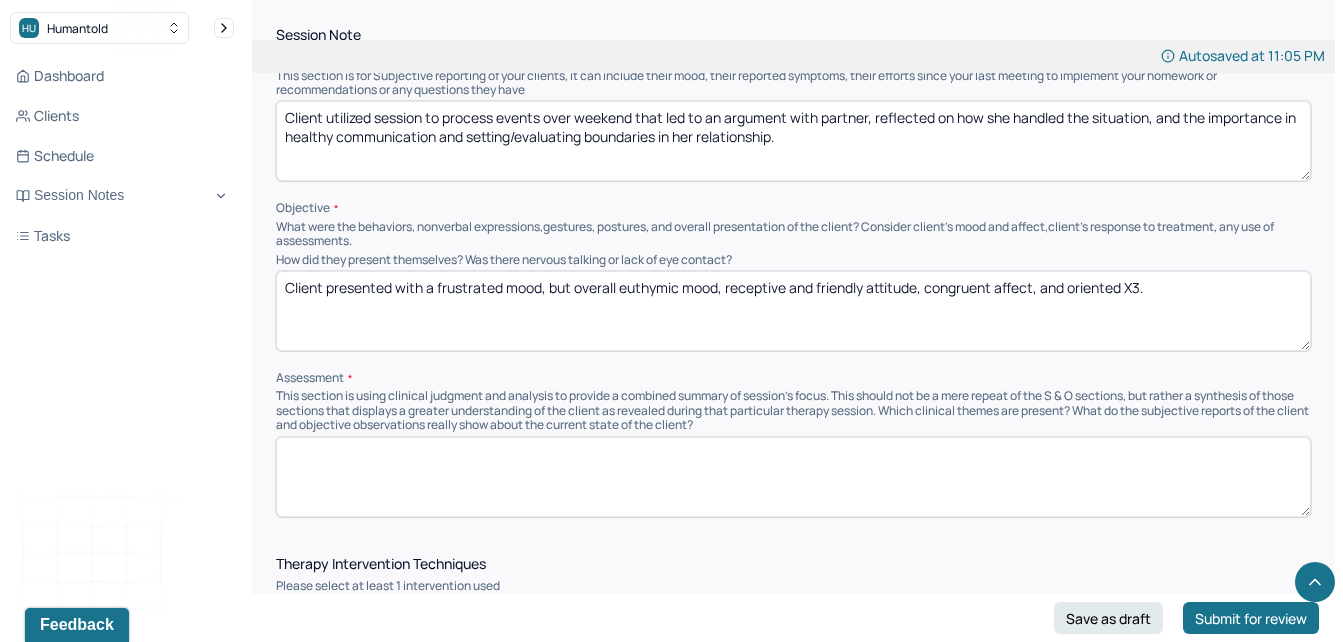 click on "Client presented with a frustrated mood, but overall euthymic mood, receptive and friendly attitude, congruent affect, and oriented X3." at bounding box center [793, 311] 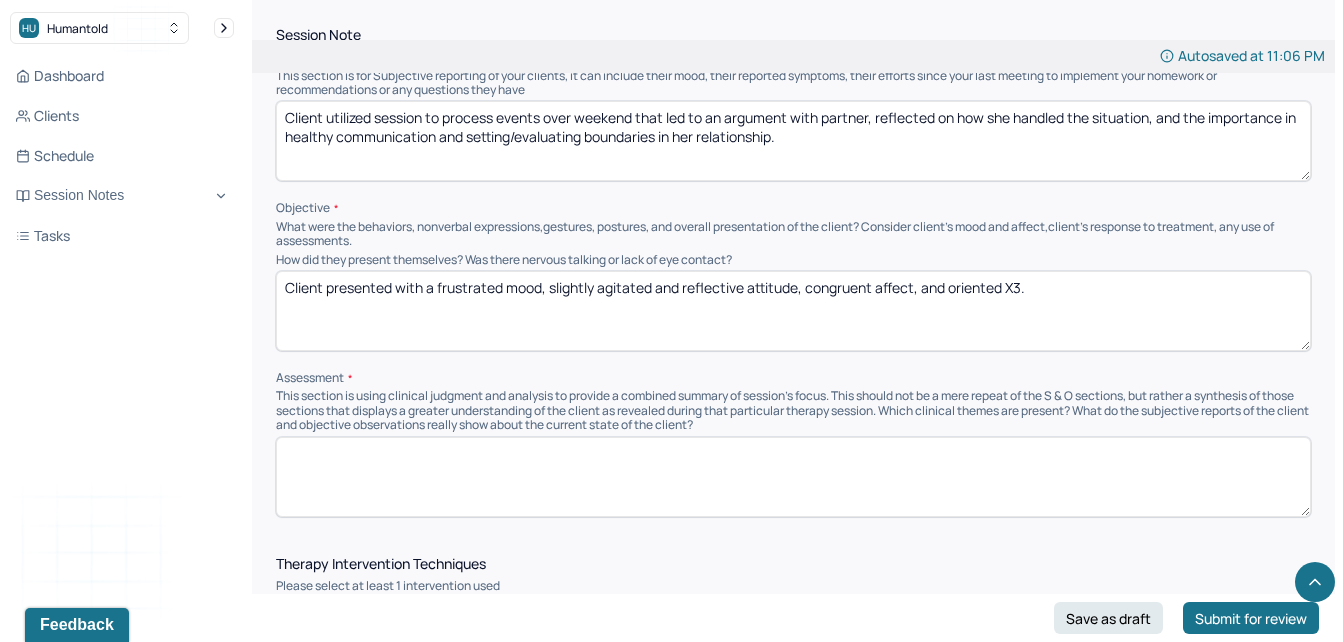 click on "Client presented with a frustrated mood,  attitude, congruent affect, and oriented X3." at bounding box center (793, 311) 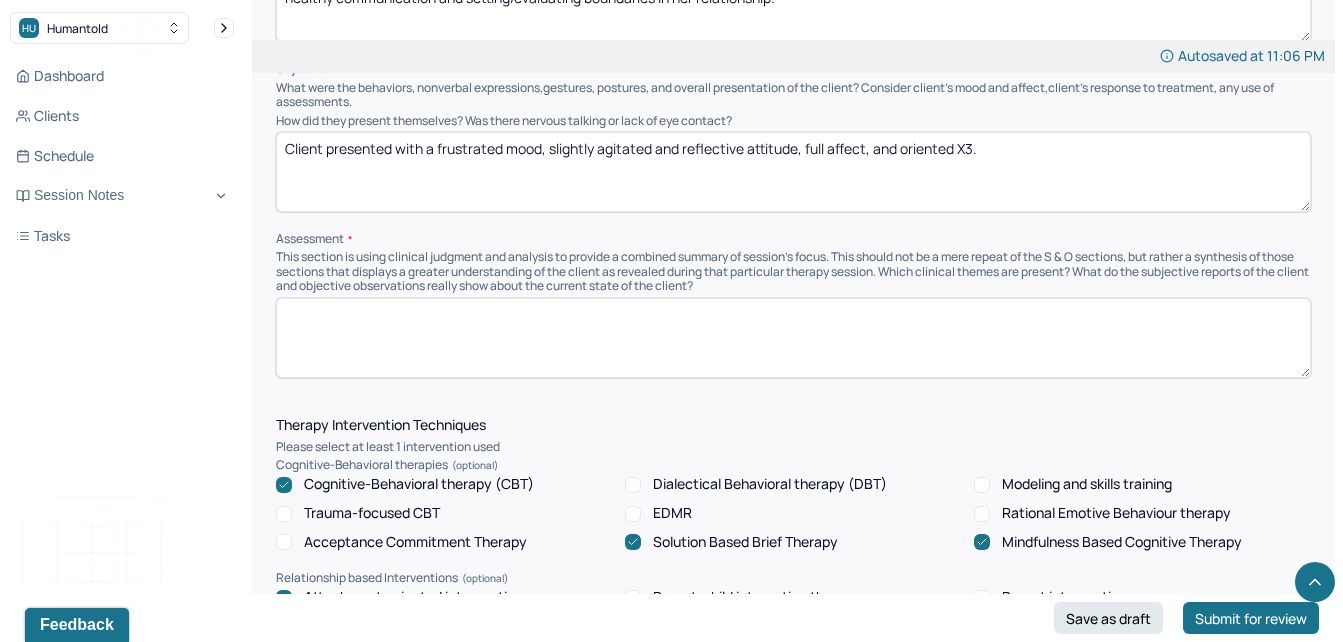 scroll, scrollTop: 1350, scrollLeft: 0, axis: vertical 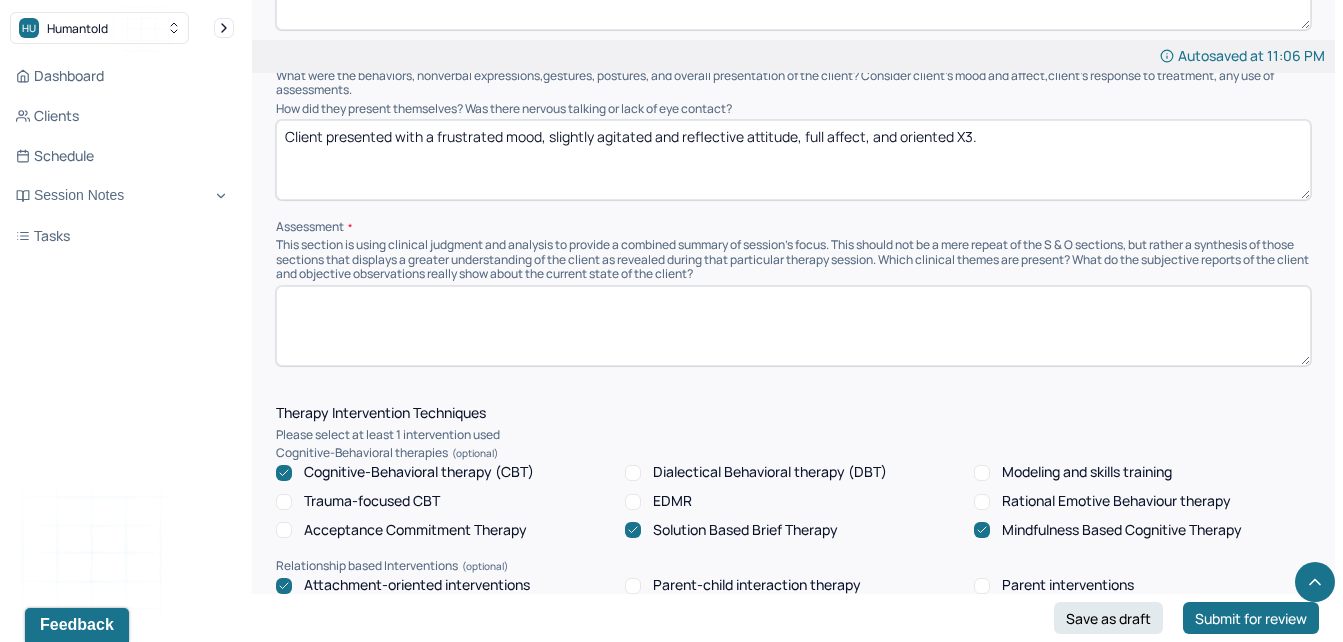 type on "Client presented with a frustrated mood, slightly agitated and reflective attitude, full affect, and oriented X3." 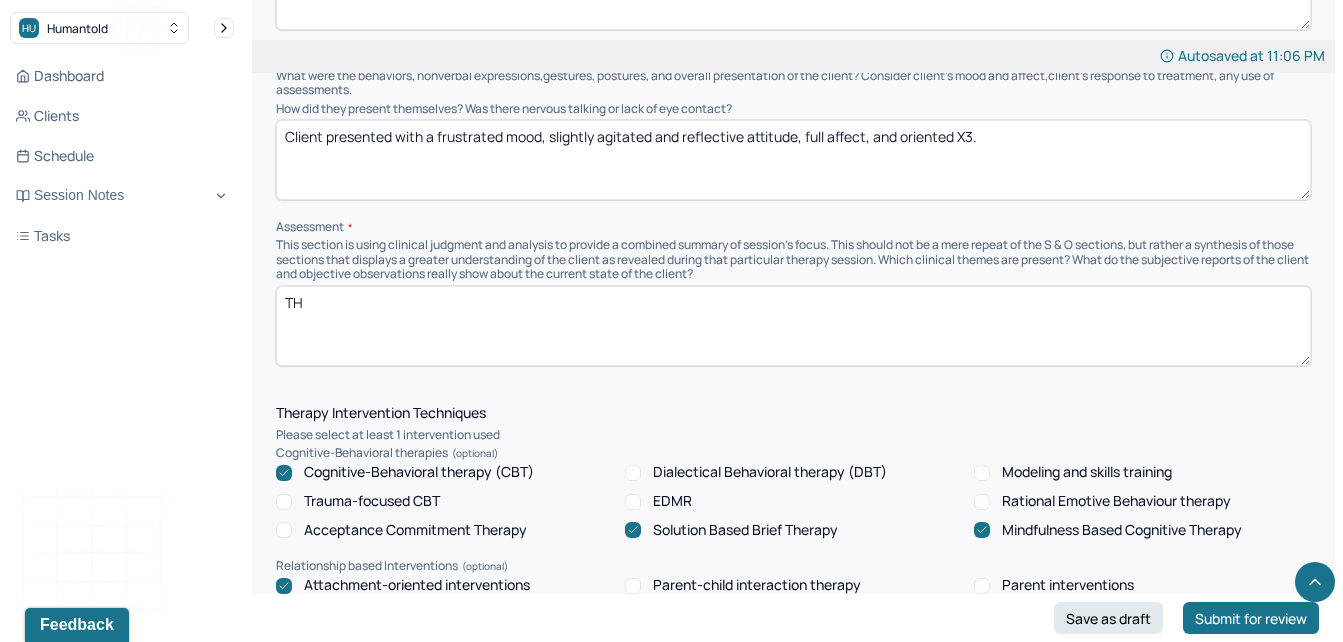 type on "T" 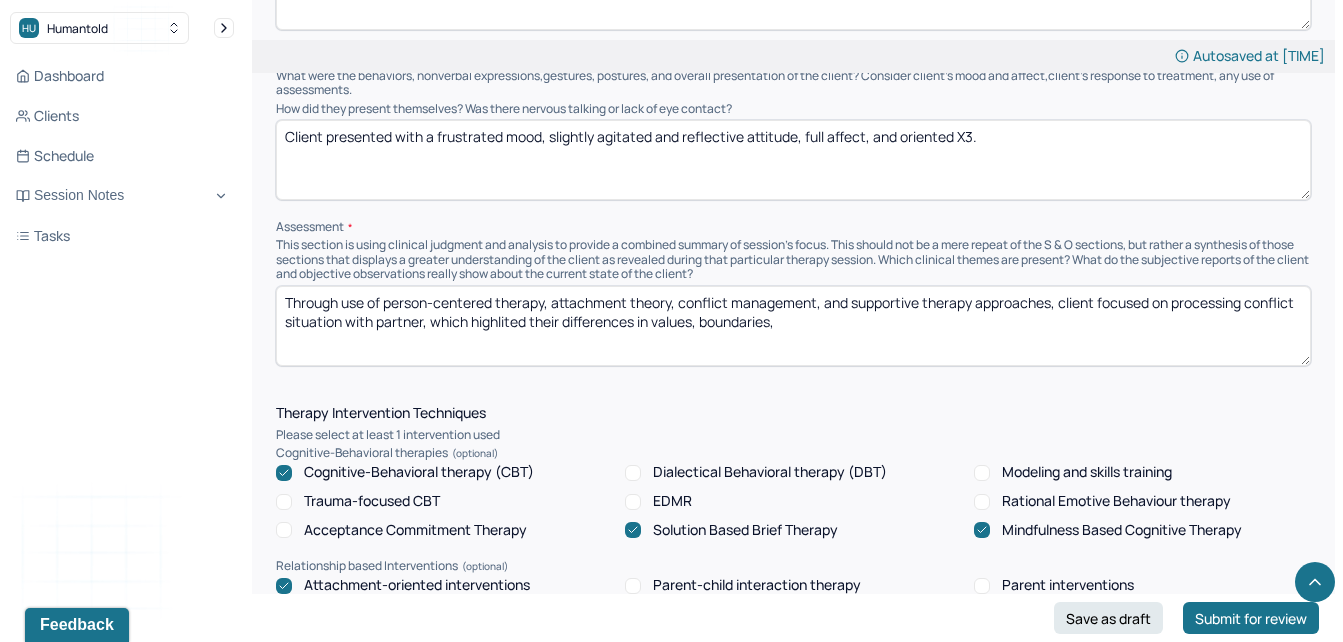 click on "Through use of person-centered therapy, attachment theory, conflict management, and supportive therapy approaches, client focused on processing conflict situation with partner, which highlited their differences in values, boundaries," at bounding box center (793, 326) 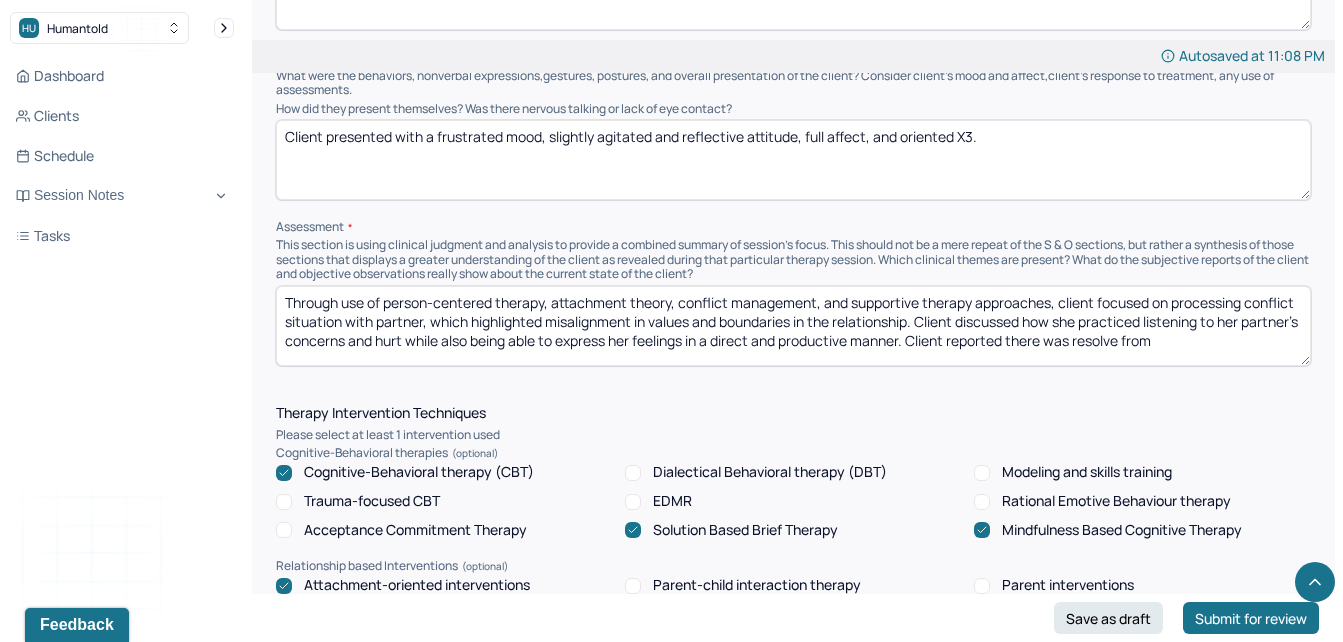scroll, scrollTop: 0, scrollLeft: 0, axis: both 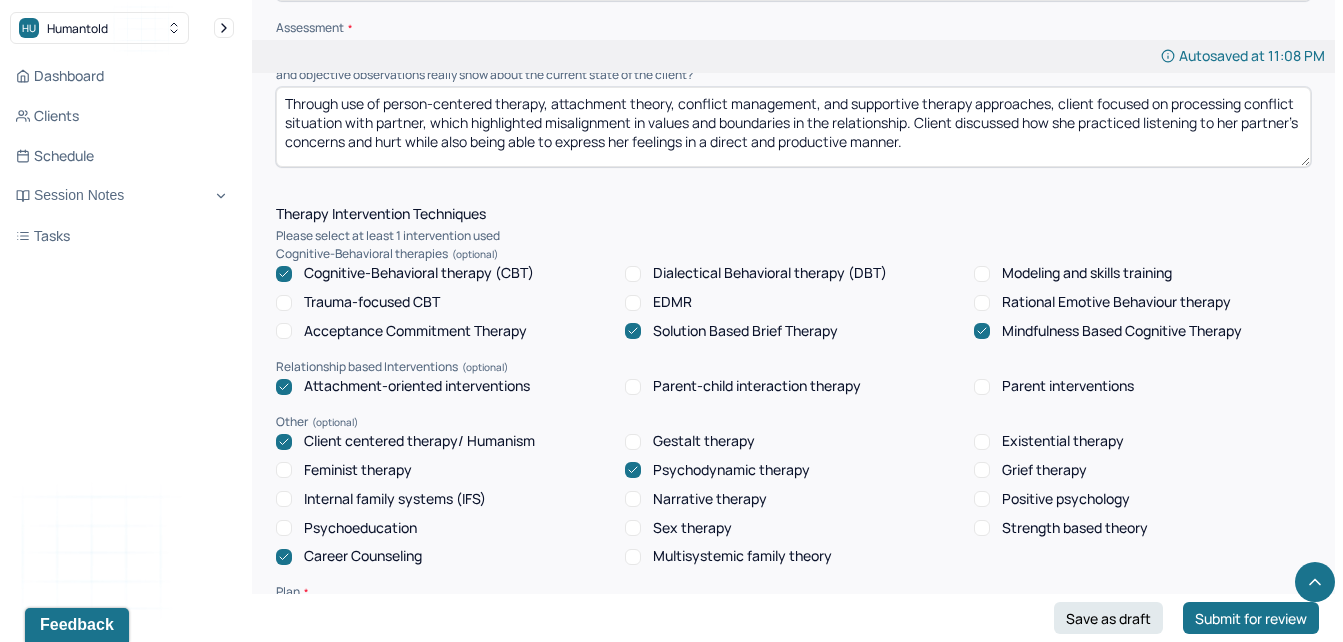 type on "Through use of person-centered therapy, attachment theory, conflict management, and supportive therapy approaches, client focused on processing conflict situation with partner, which highlighted misalignment in values and boundaries in the relationship. Client discussed how she practiced listening to her partner's concerns and hurt while also being able to express her feelings in a direct and productive manner." 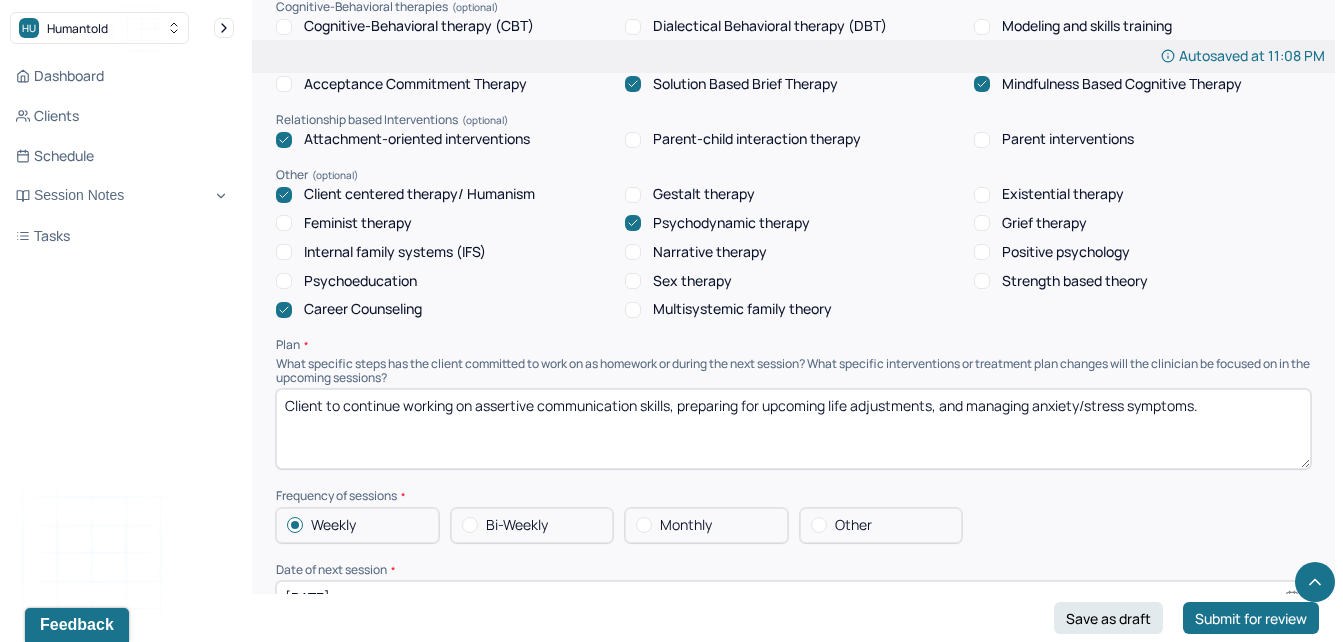 scroll, scrollTop: 1784, scrollLeft: 0, axis: vertical 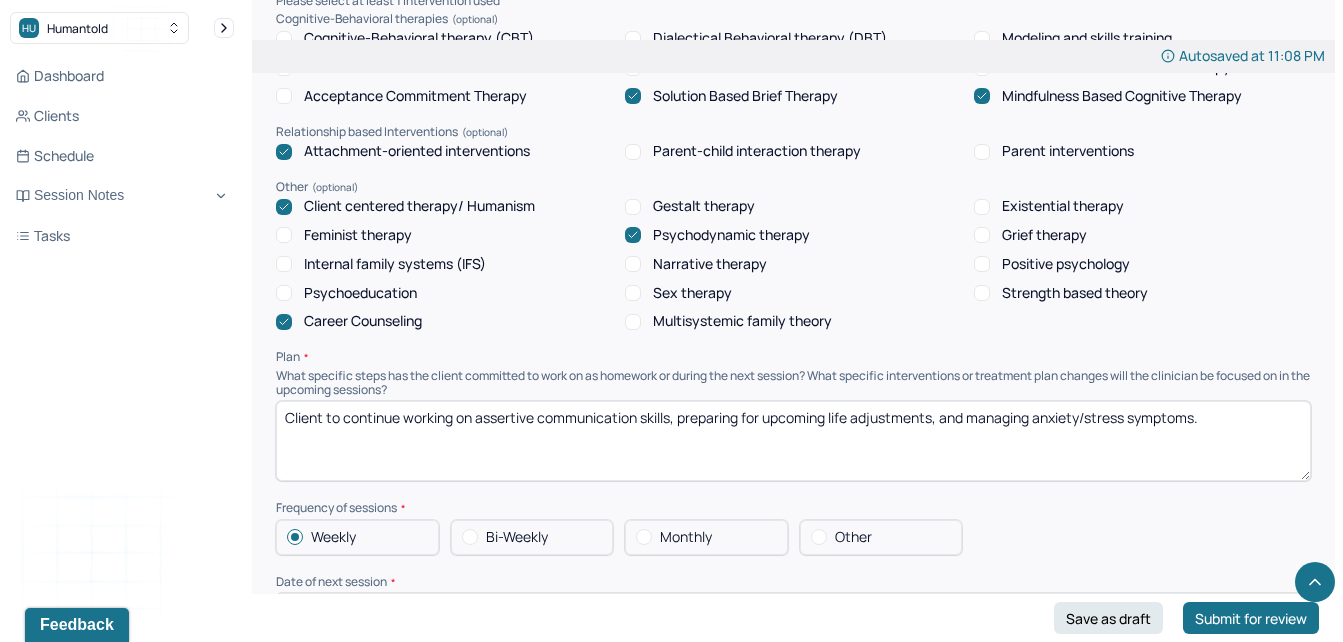 click on "Psychodynamic therapy" at bounding box center (717, 235) 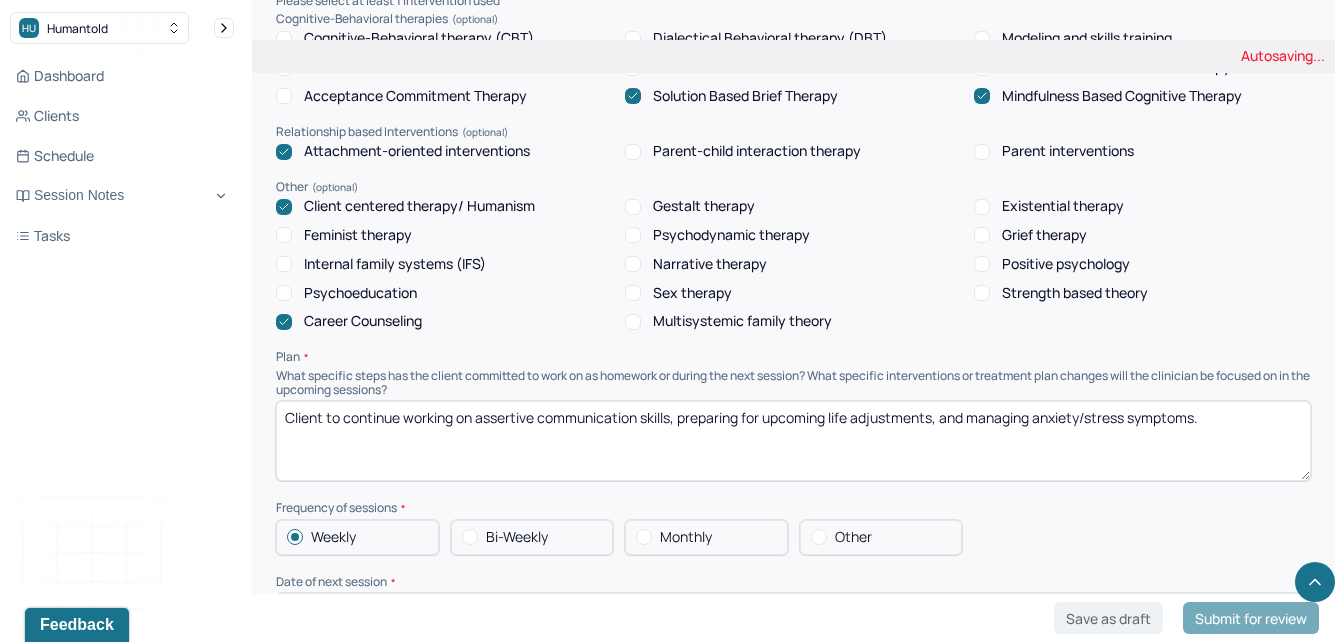 click 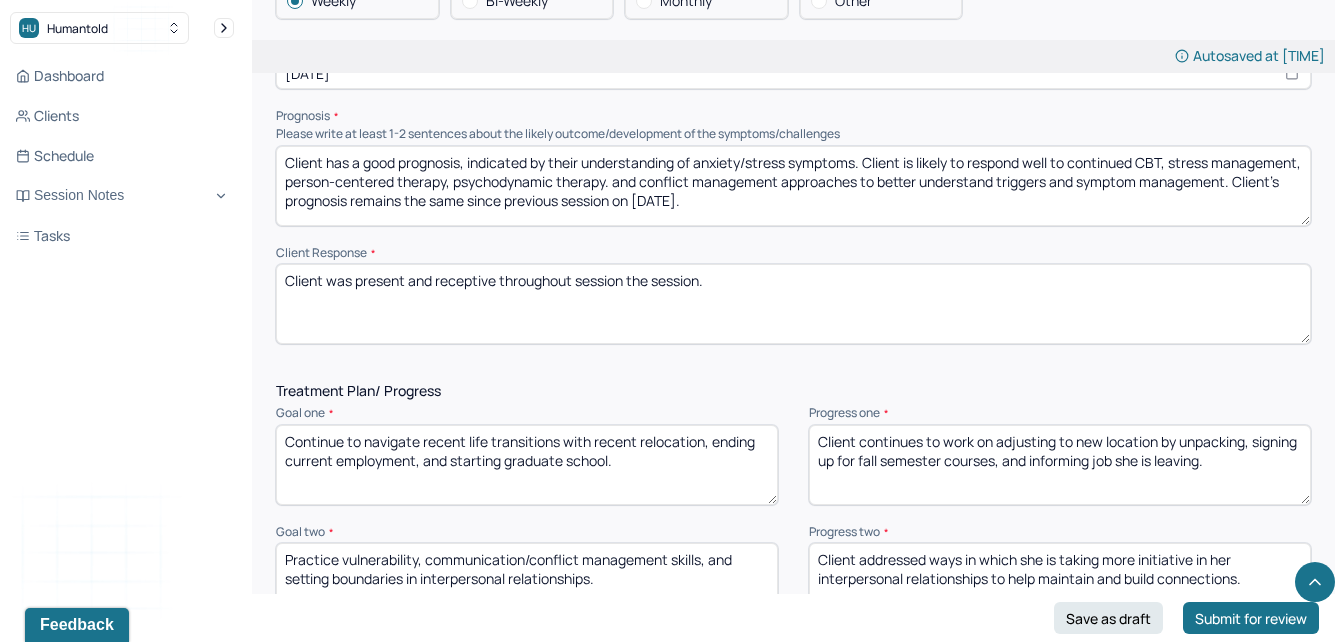 scroll, scrollTop: 2350, scrollLeft: 0, axis: vertical 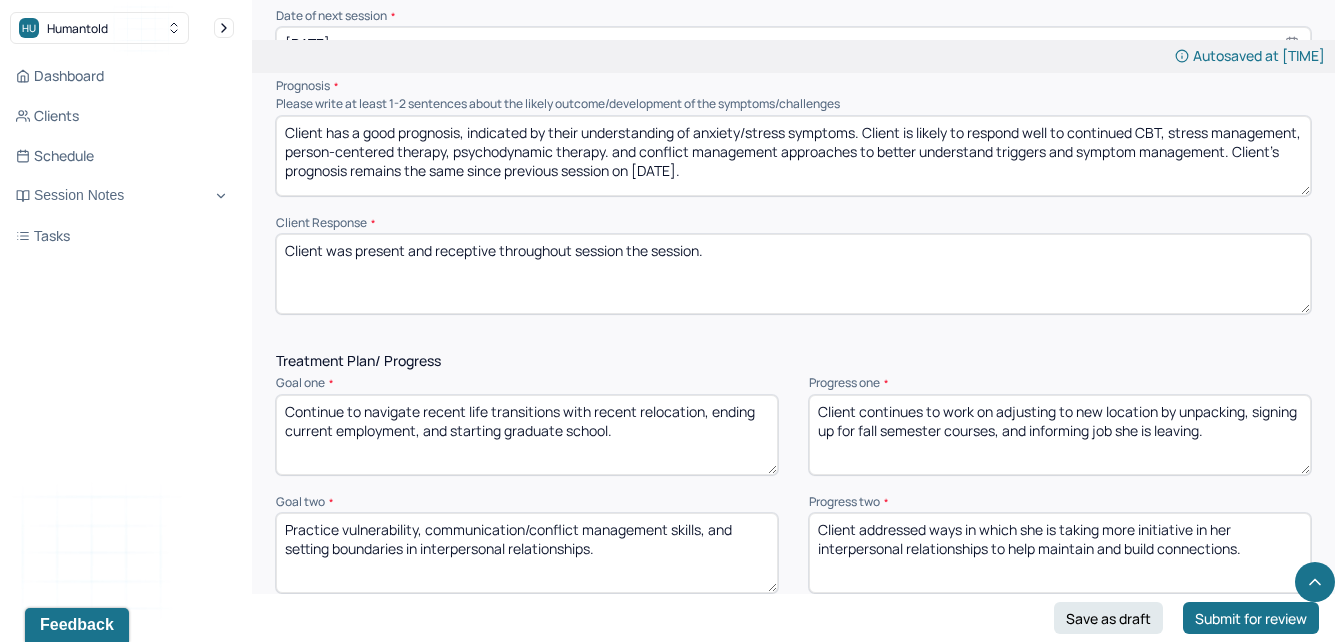 drag, startPoint x: 496, startPoint y: 250, endPoint x: 356, endPoint y: 266, distance: 140.91132 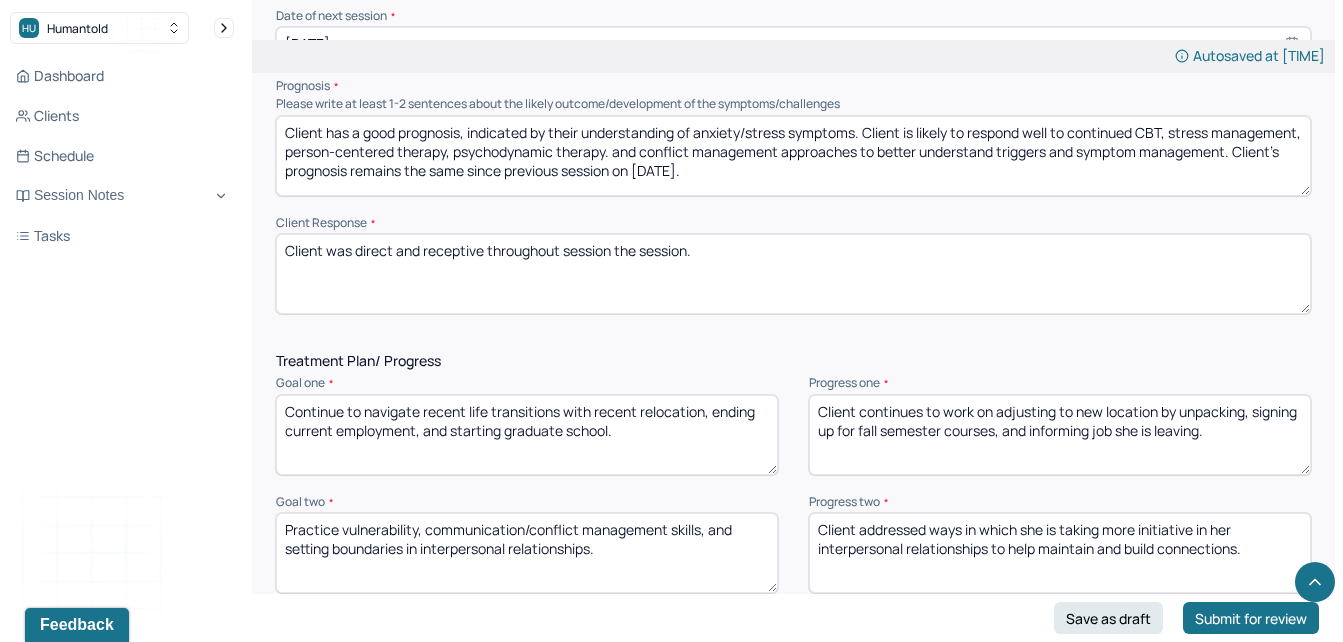 type on "Client was direct and receptive throughout session the session." 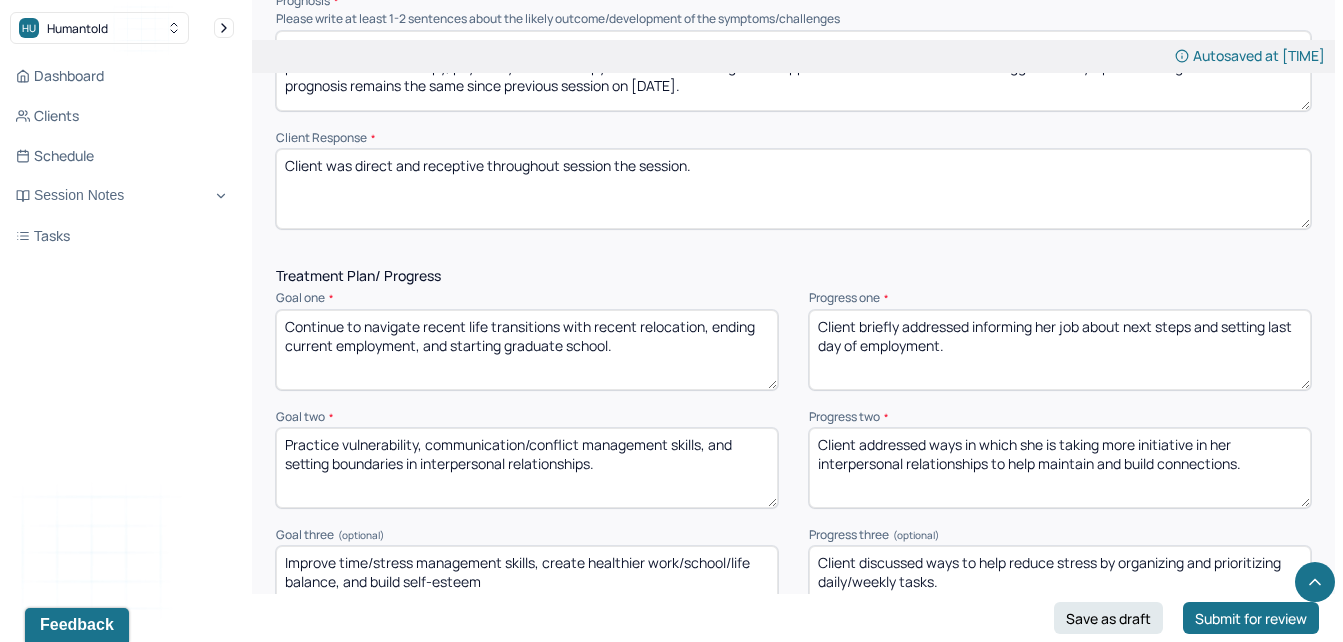 scroll, scrollTop: 2447, scrollLeft: 0, axis: vertical 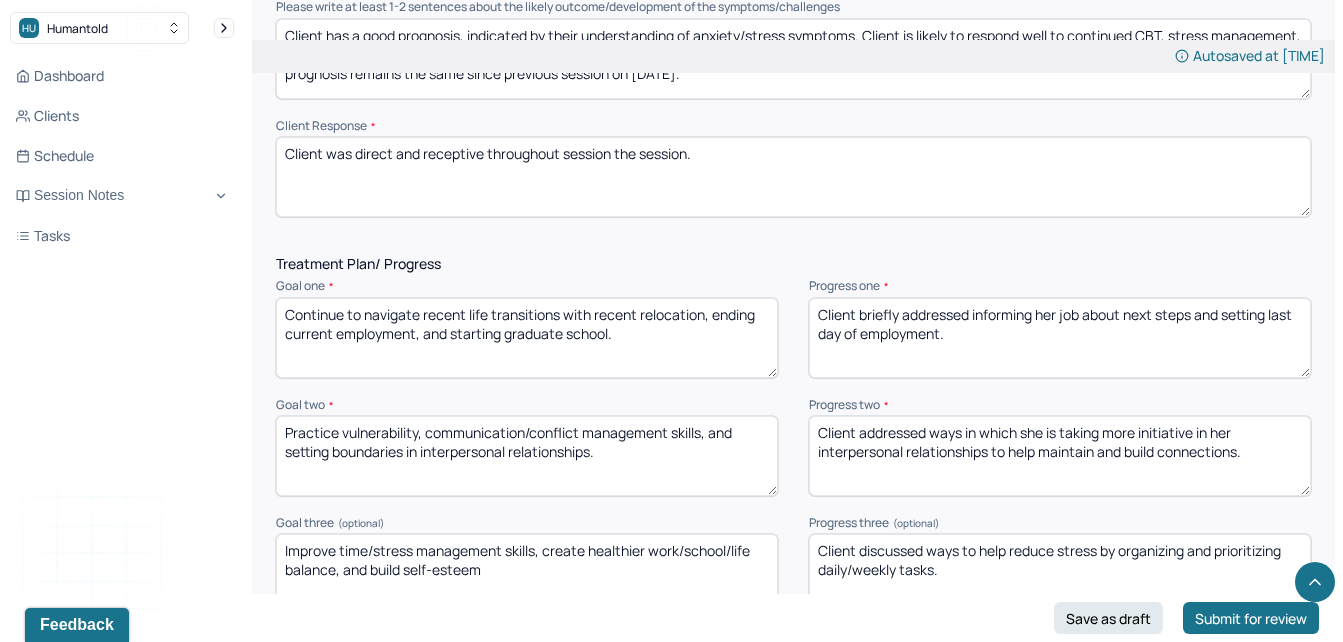 type on "Client briefly addressed informing her job about next steps and setting last day of employment." 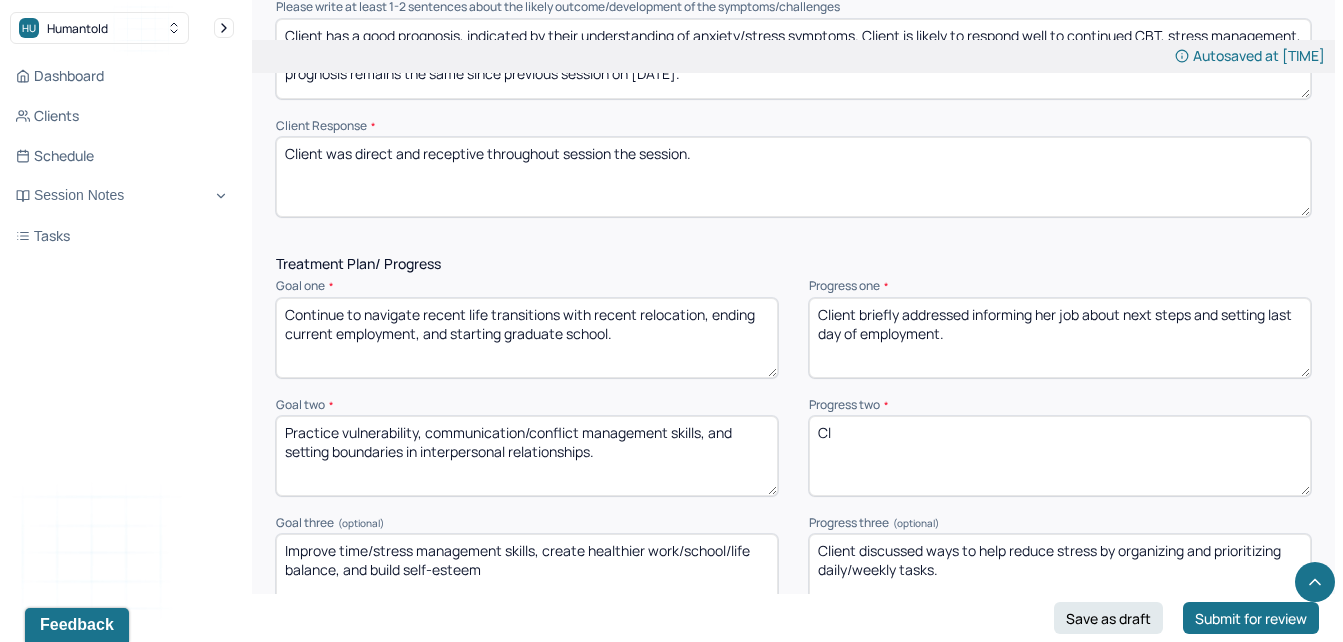 type on "C" 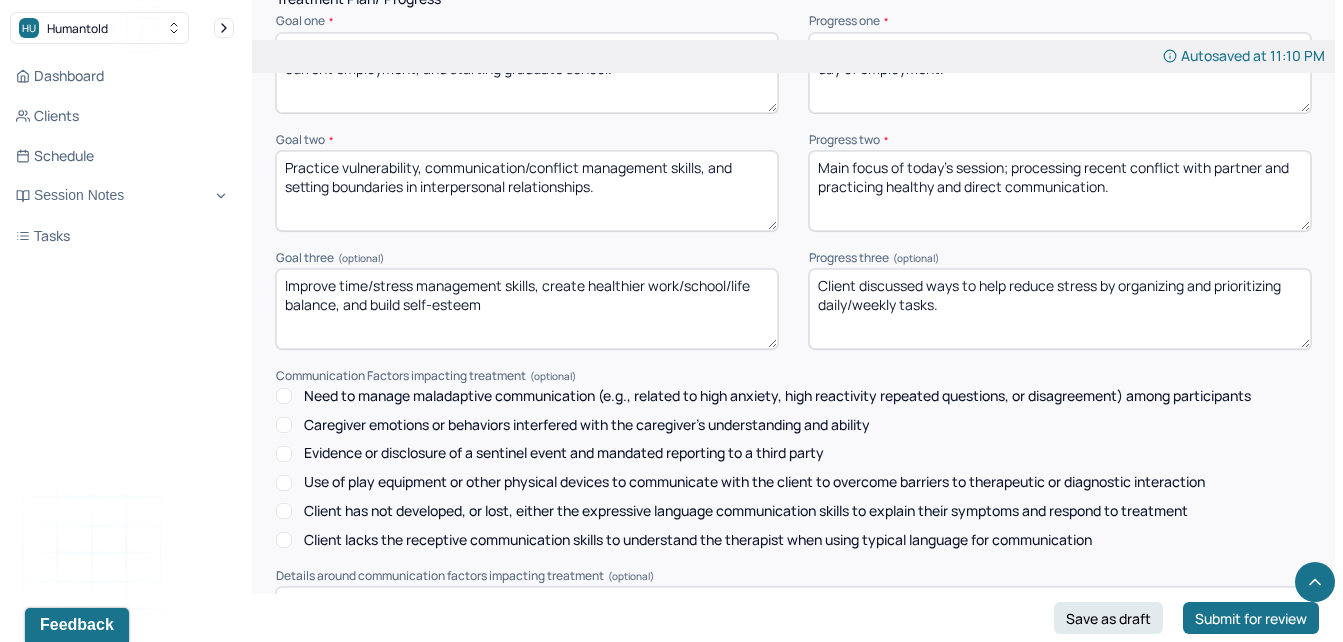 scroll, scrollTop: 2724, scrollLeft: 0, axis: vertical 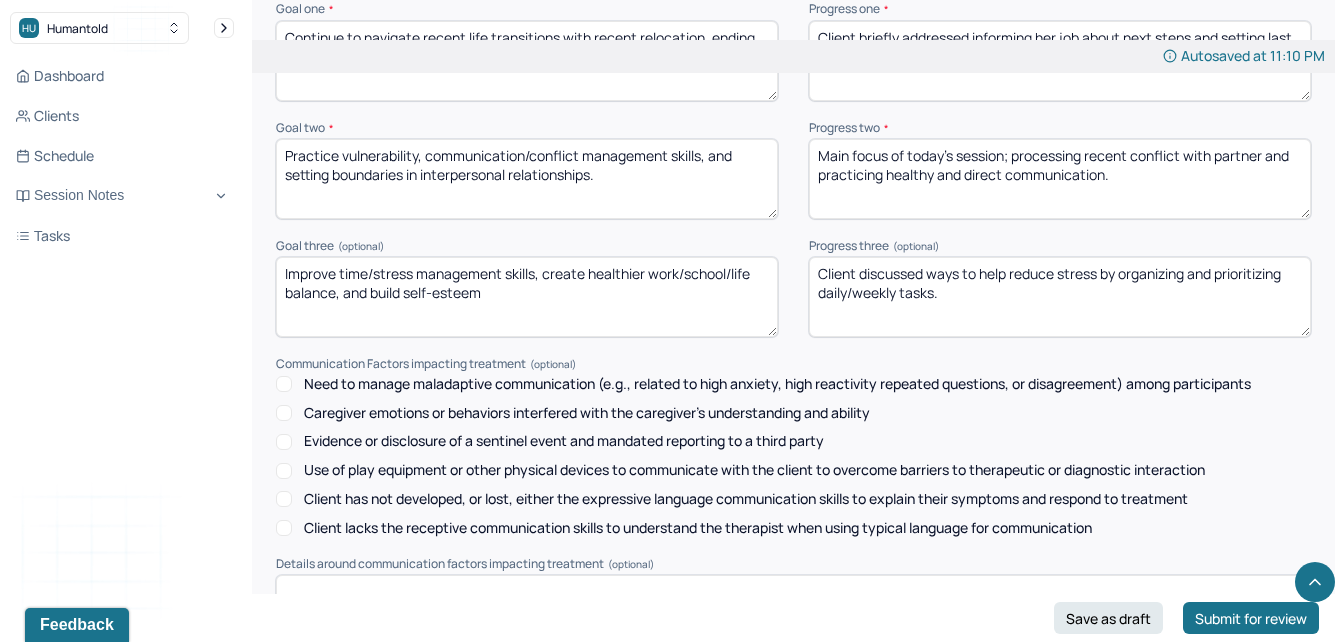 type on "Main focus of today's session; processing recent conflict with partner and practicing healthy and direct communication." 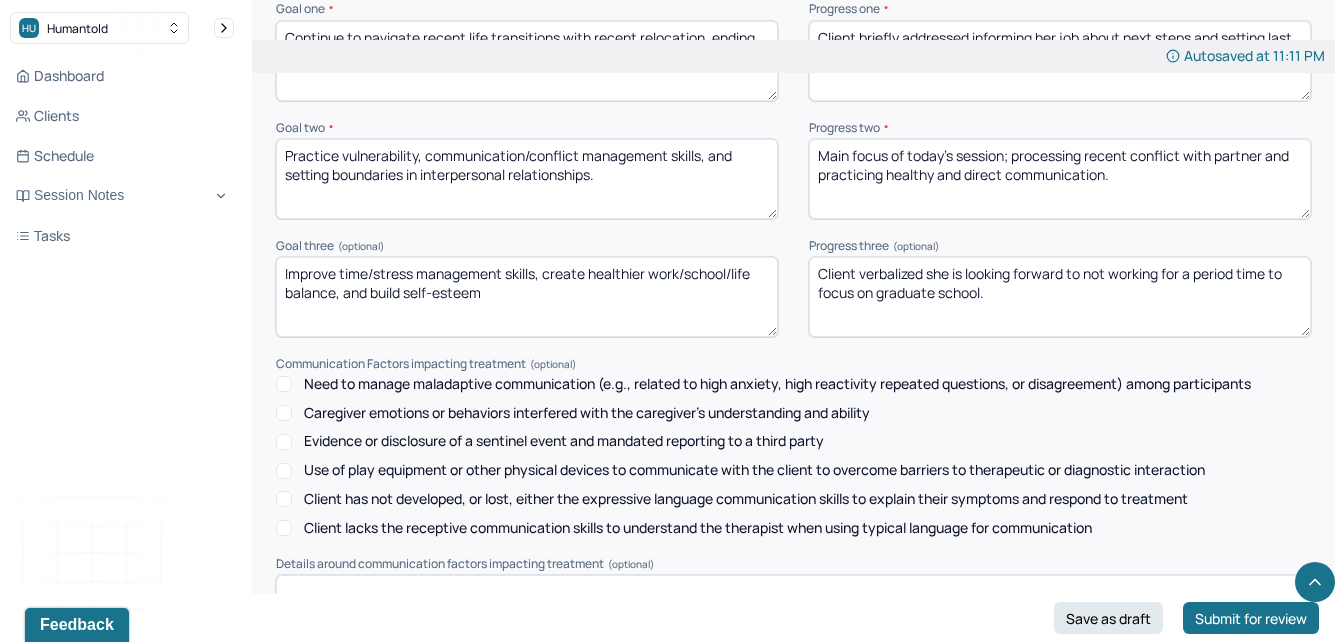 scroll, scrollTop: 2953, scrollLeft: 0, axis: vertical 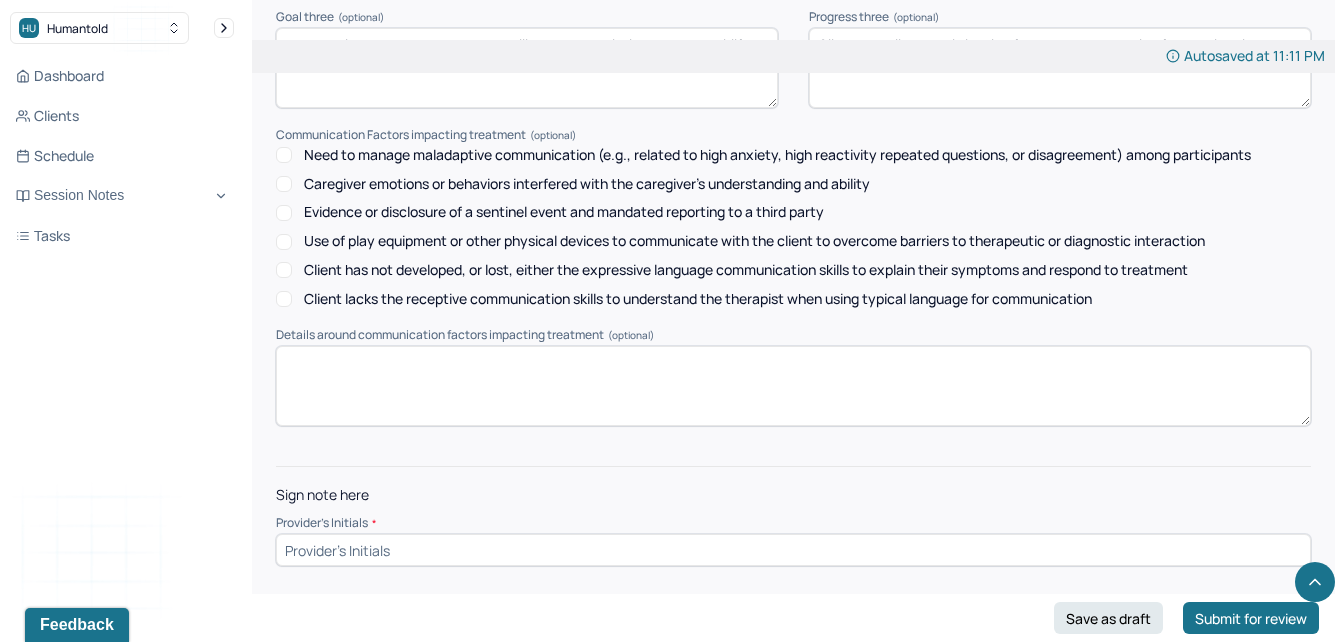 type on "Client verbalized she is looking forward to not working for a period time to focus on graduate school." 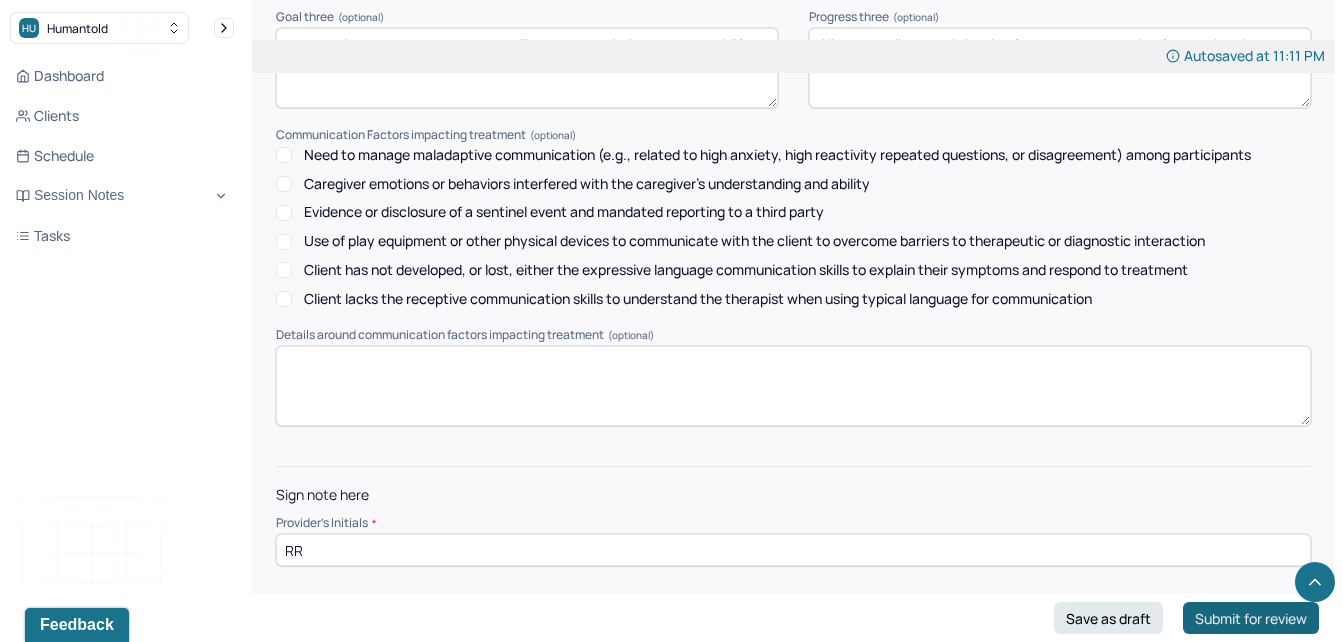 type on "RR" 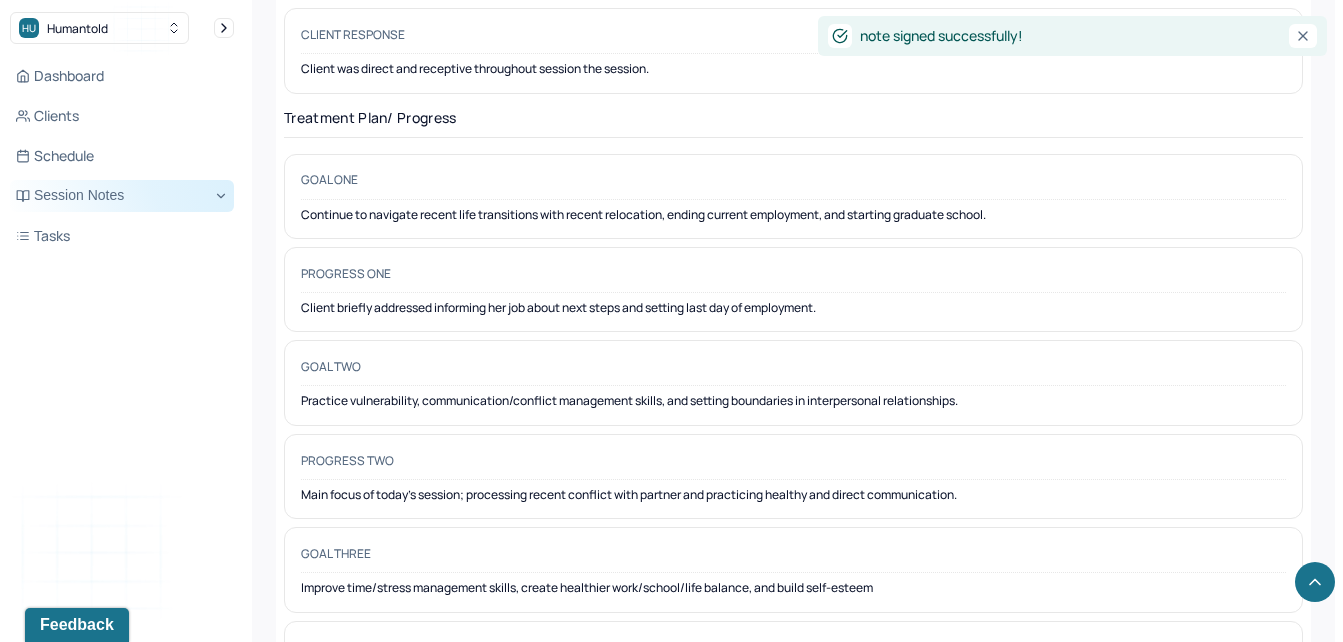 click on "Session Notes" at bounding box center (122, 196) 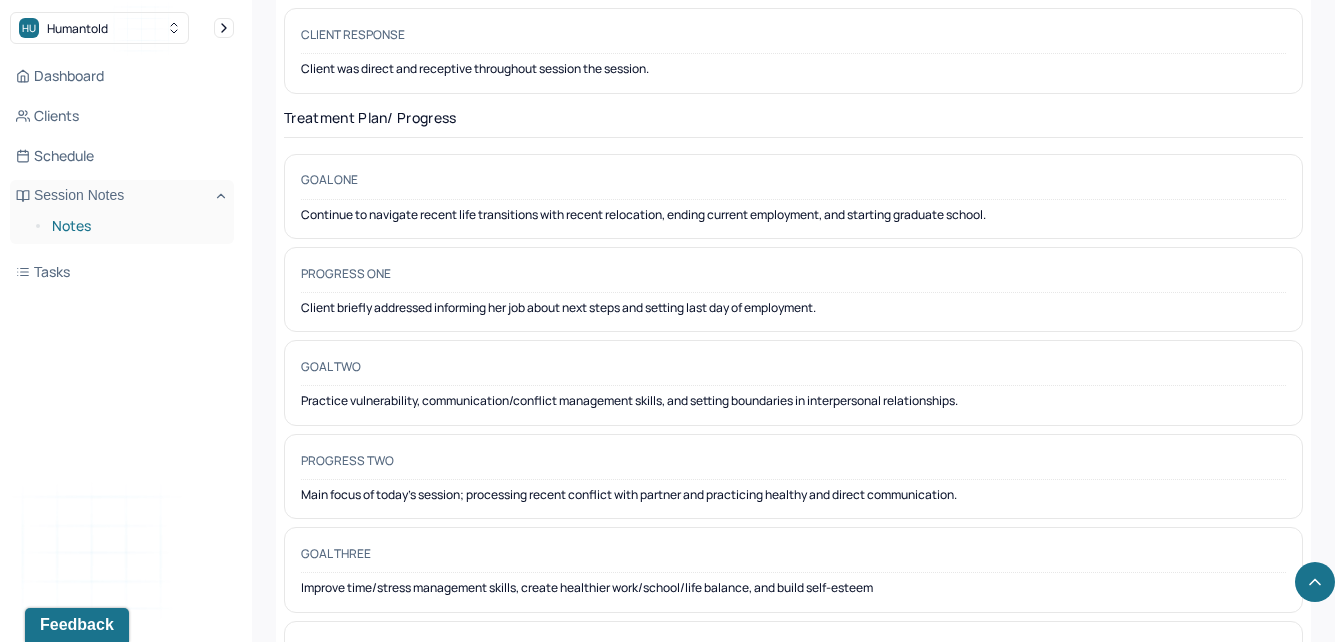 click on "Notes" at bounding box center [135, 226] 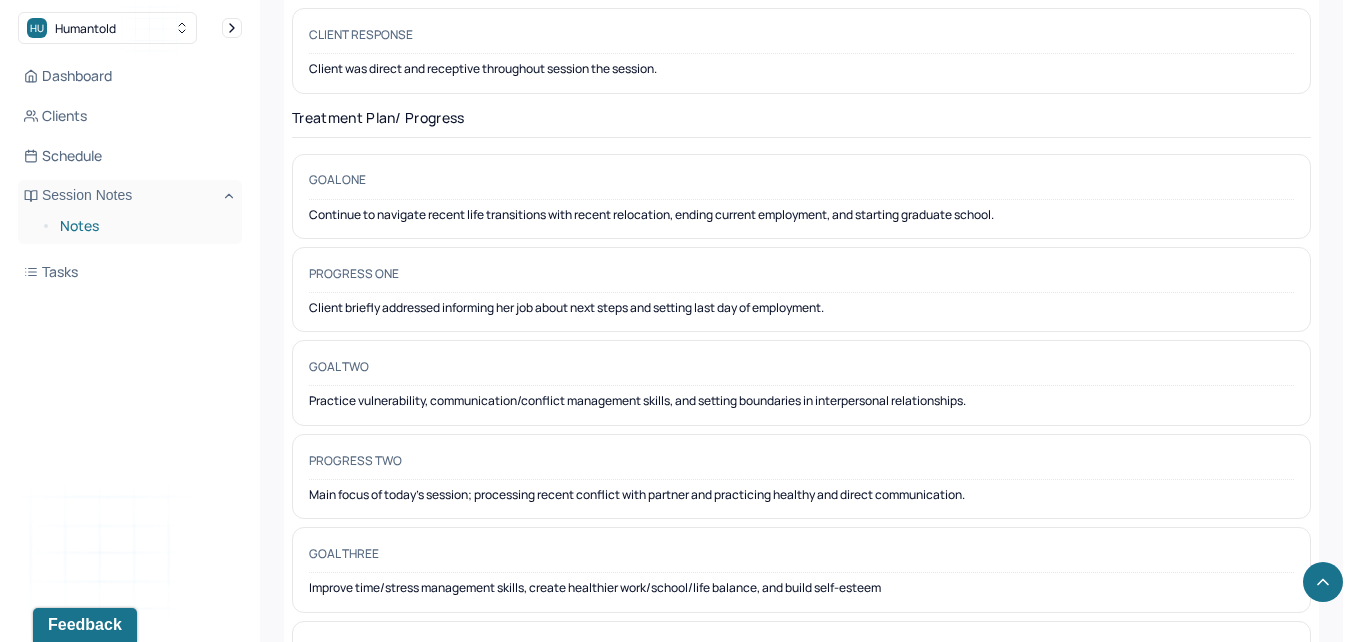 scroll, scrollTop: 0, scrollLeft: 0, axis: both 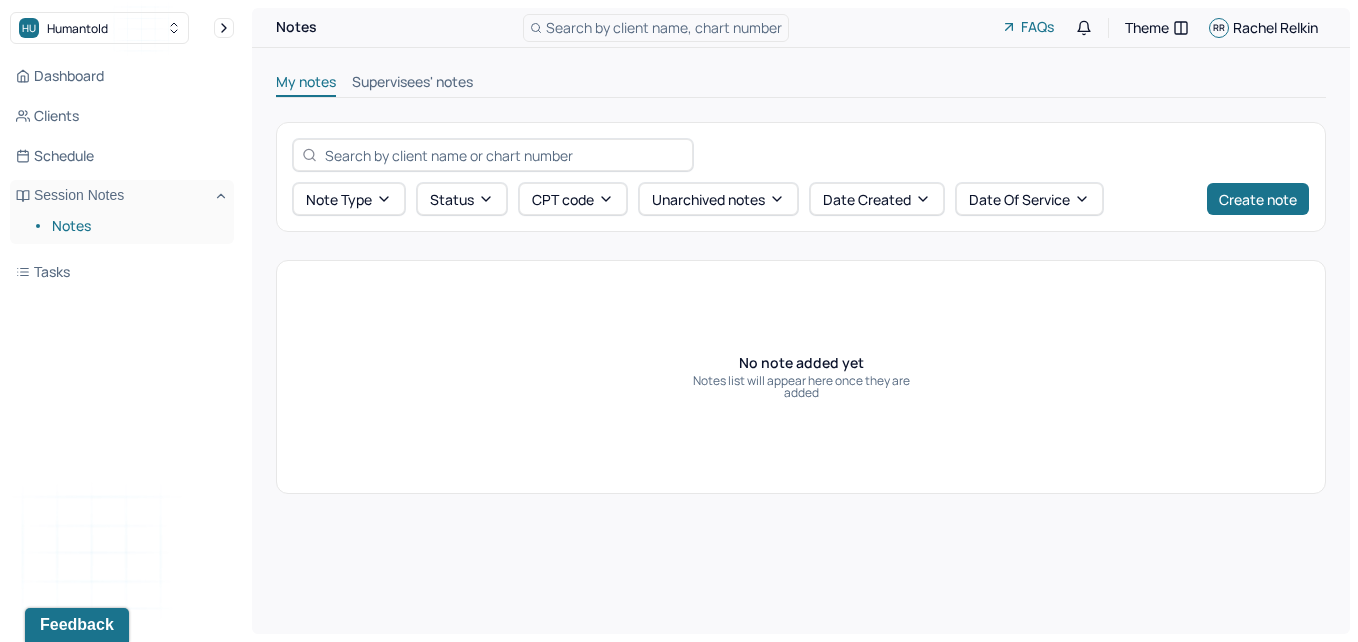 click on "Supervisees' notes" at bounding box center [412, 84] 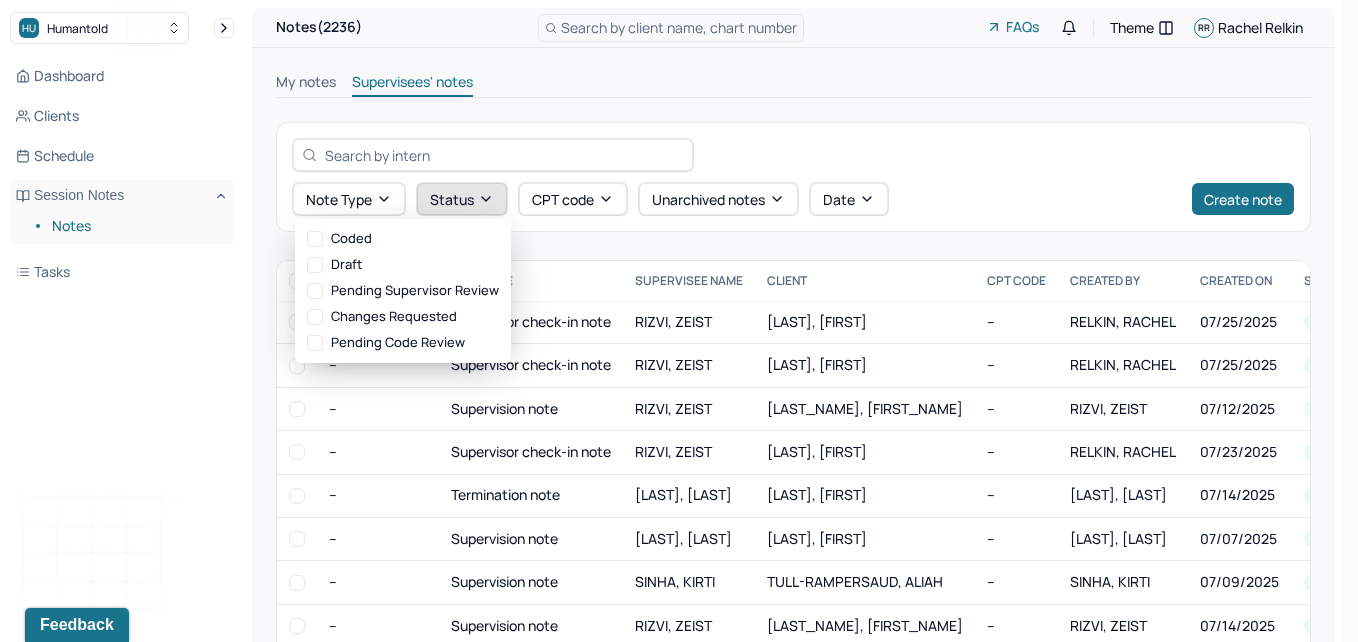 click on "Status" at bounding box center (462, 199) 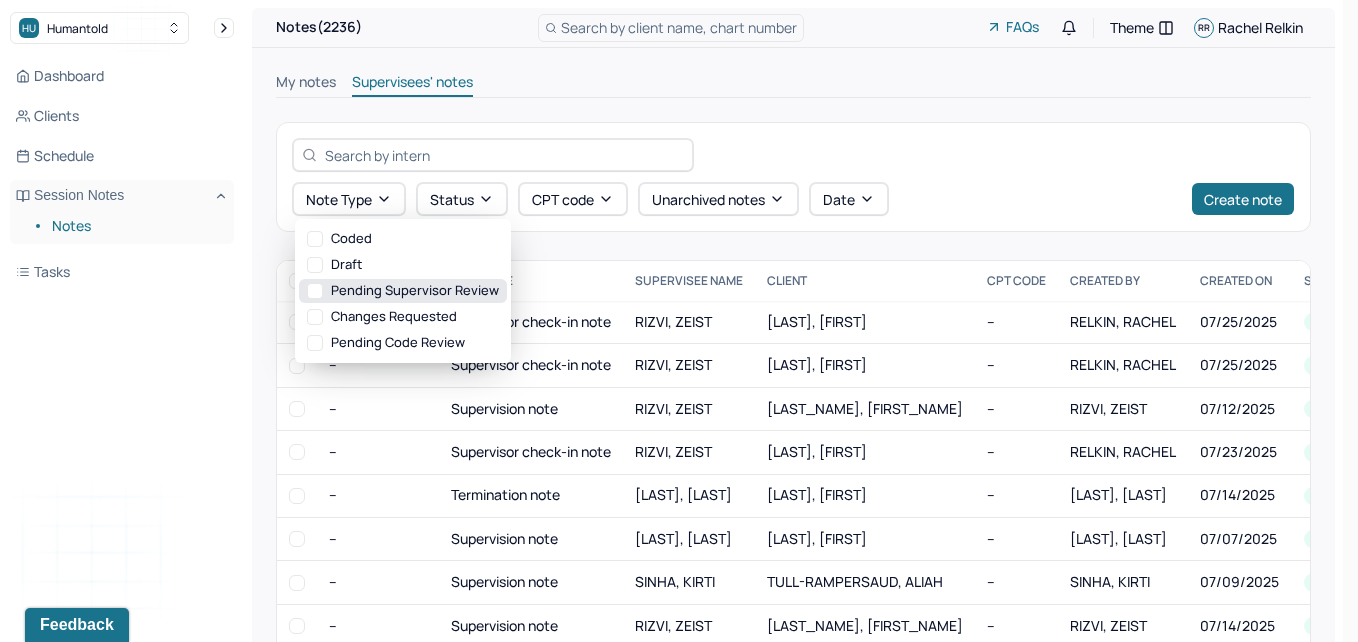 click on "Pending supervisor review" at bounding box center [403, 291] 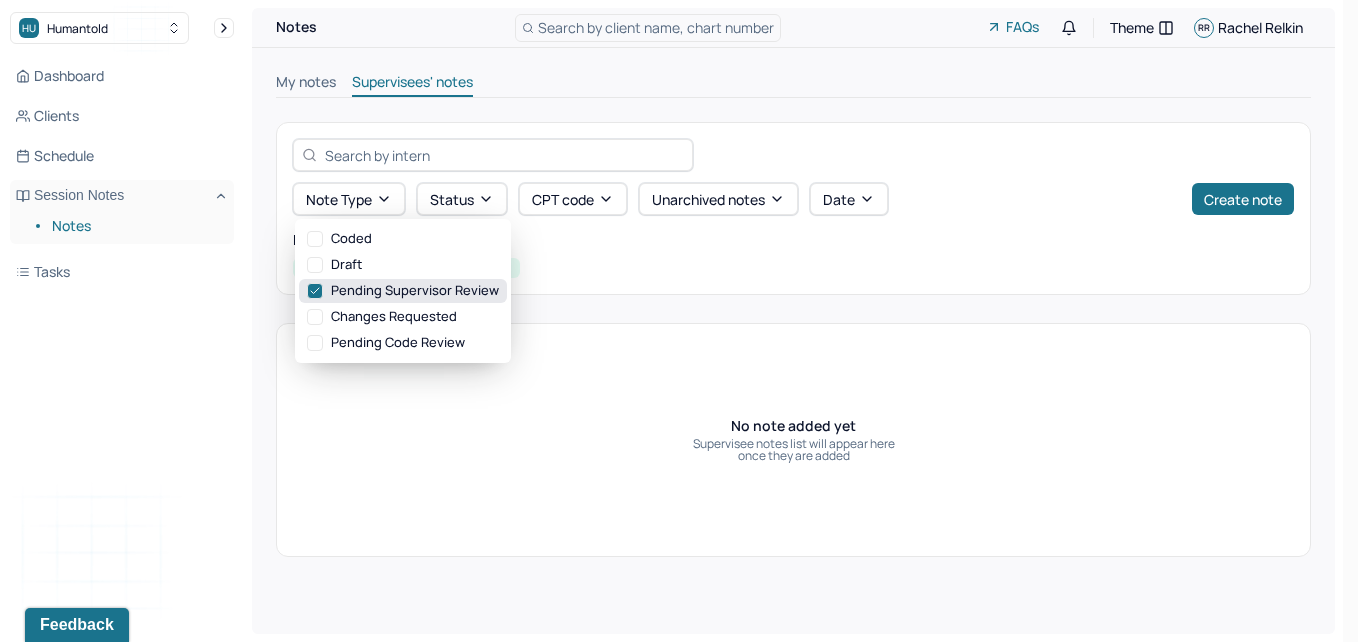 click on "Pending supervisor review" at bounding box center [403, 291] 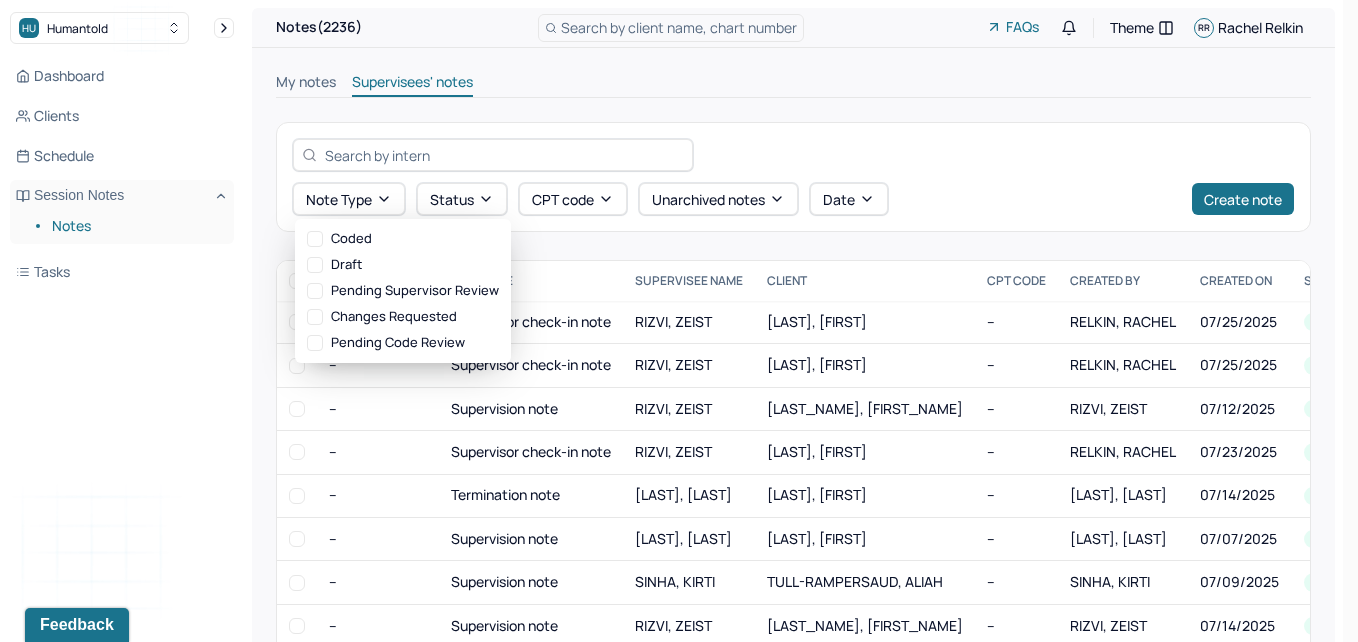 click on "My notes" at bounding box center [306, 84] 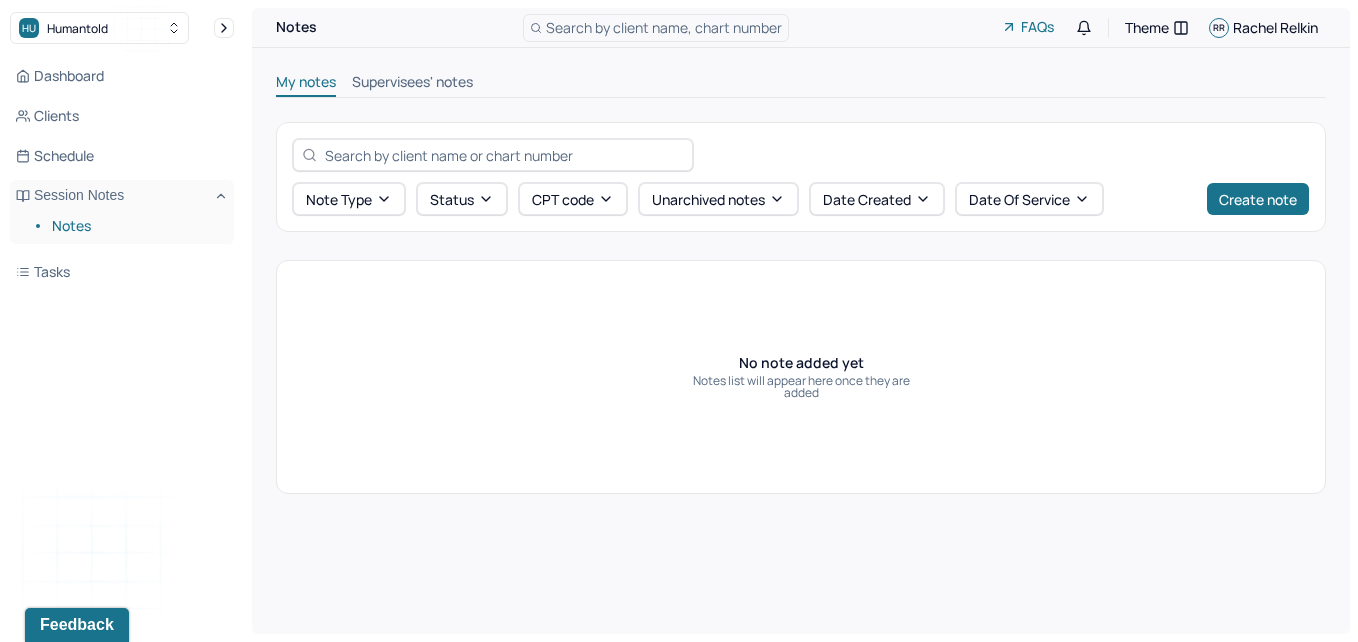 click on "Notes" at bounding box center (135, 226) 